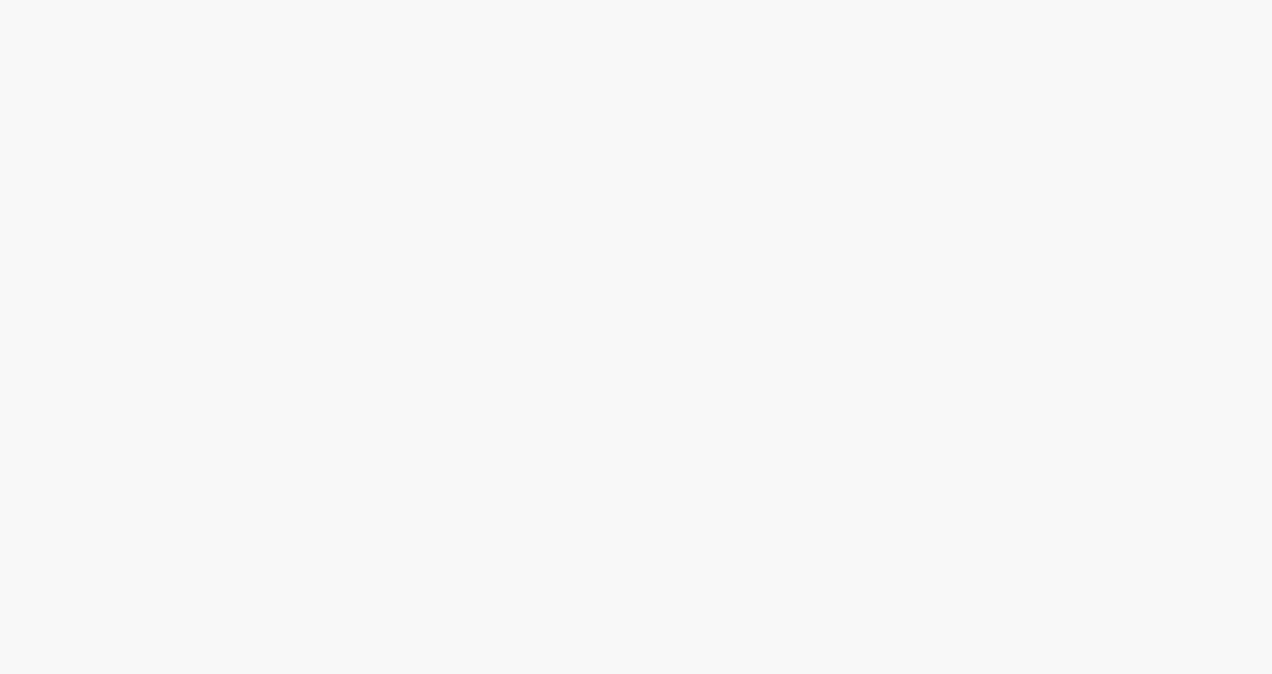 scroll, scrollTop: 0, scrollLeft: 0, axis: both 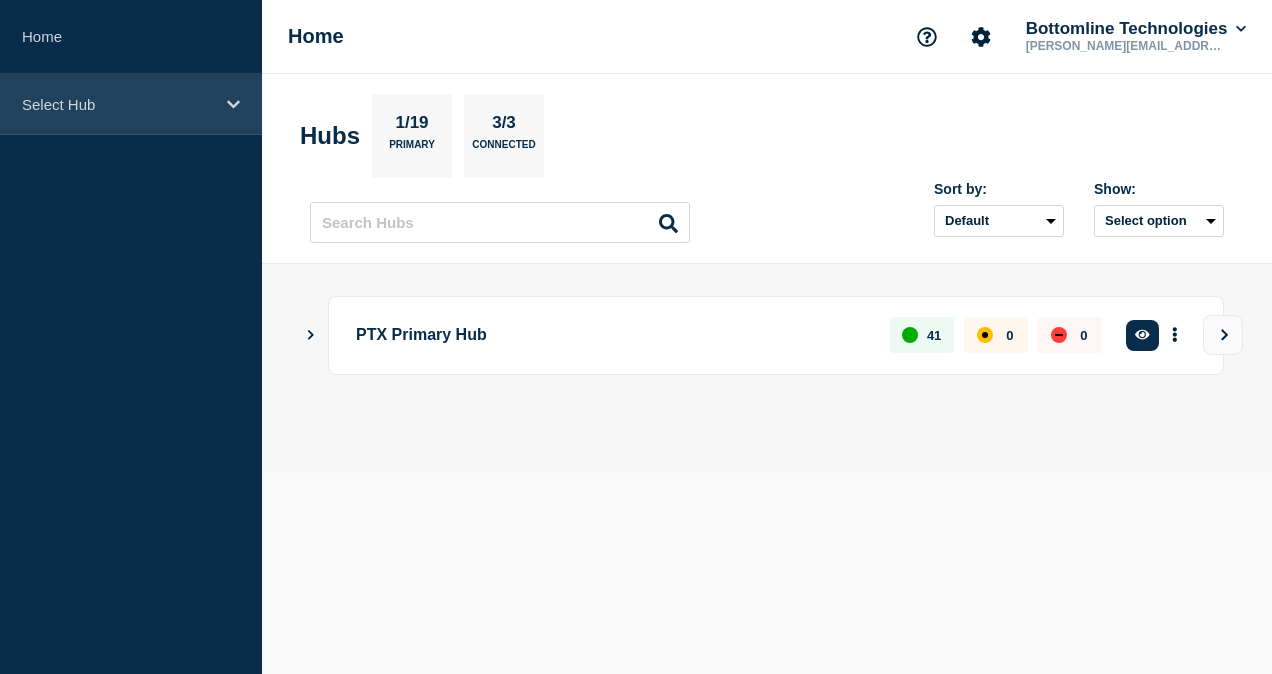 click on "Select Hub" at bounding box center (131, 104) 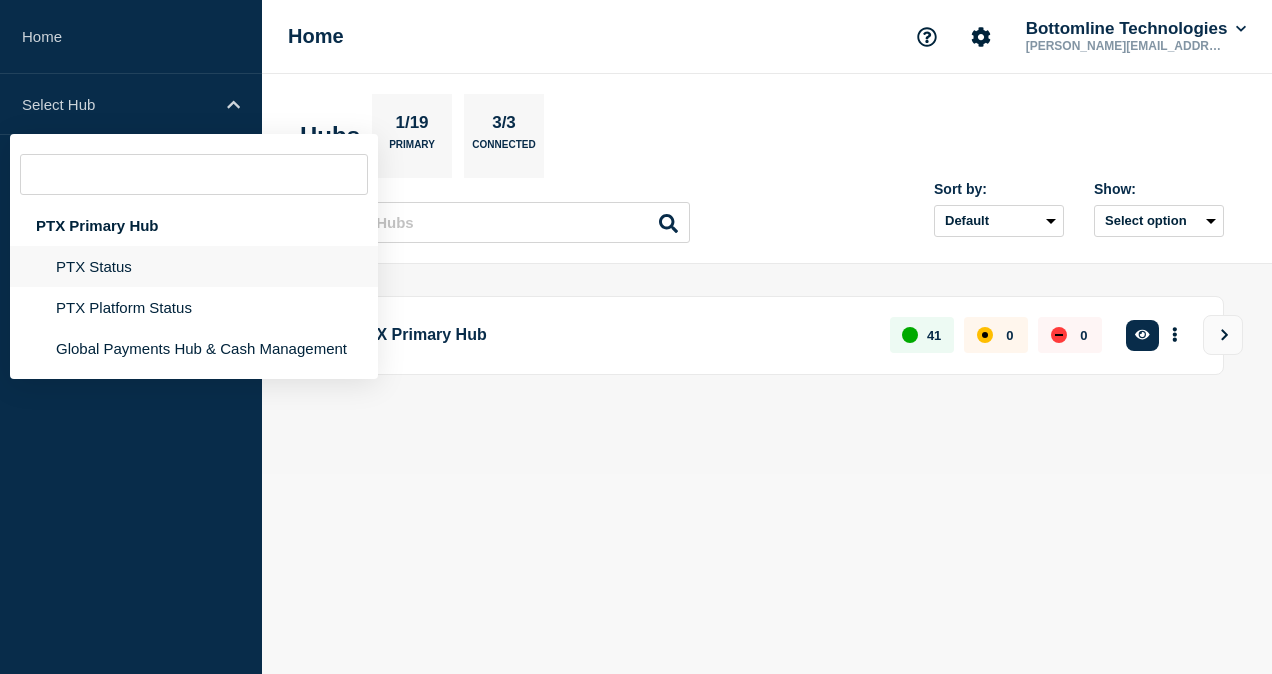 click on "PTX Status" 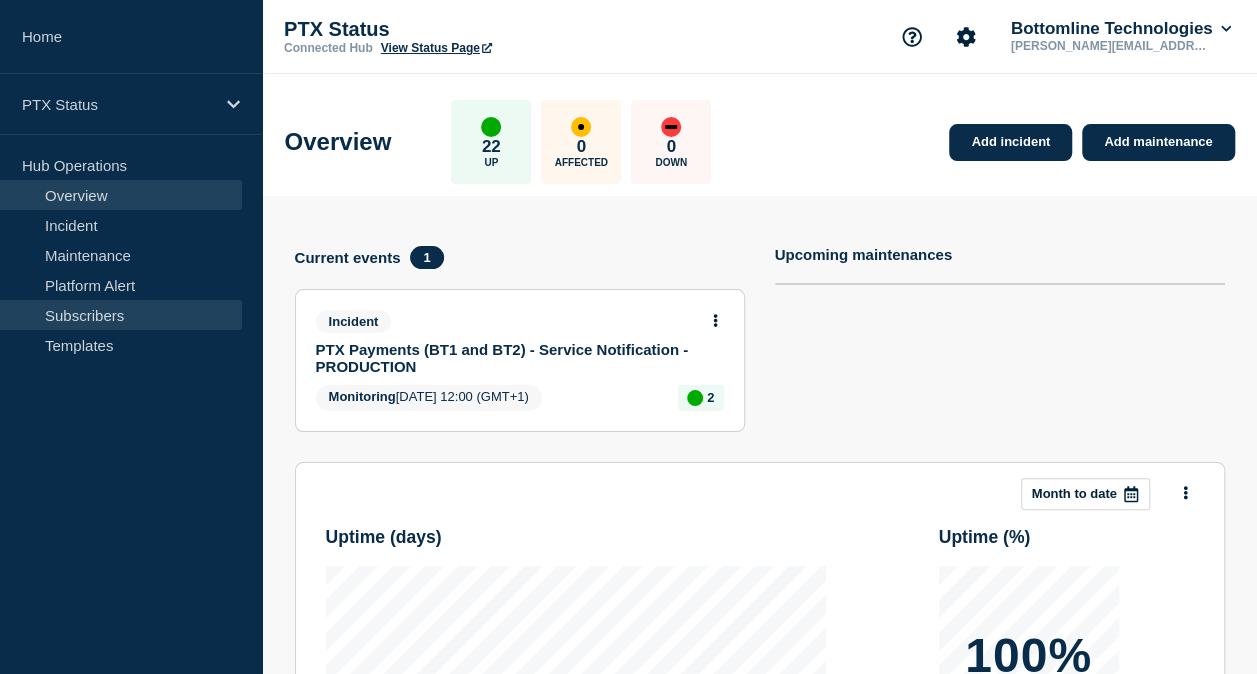 click on "Subscribers" at bounding box center [121, 315] 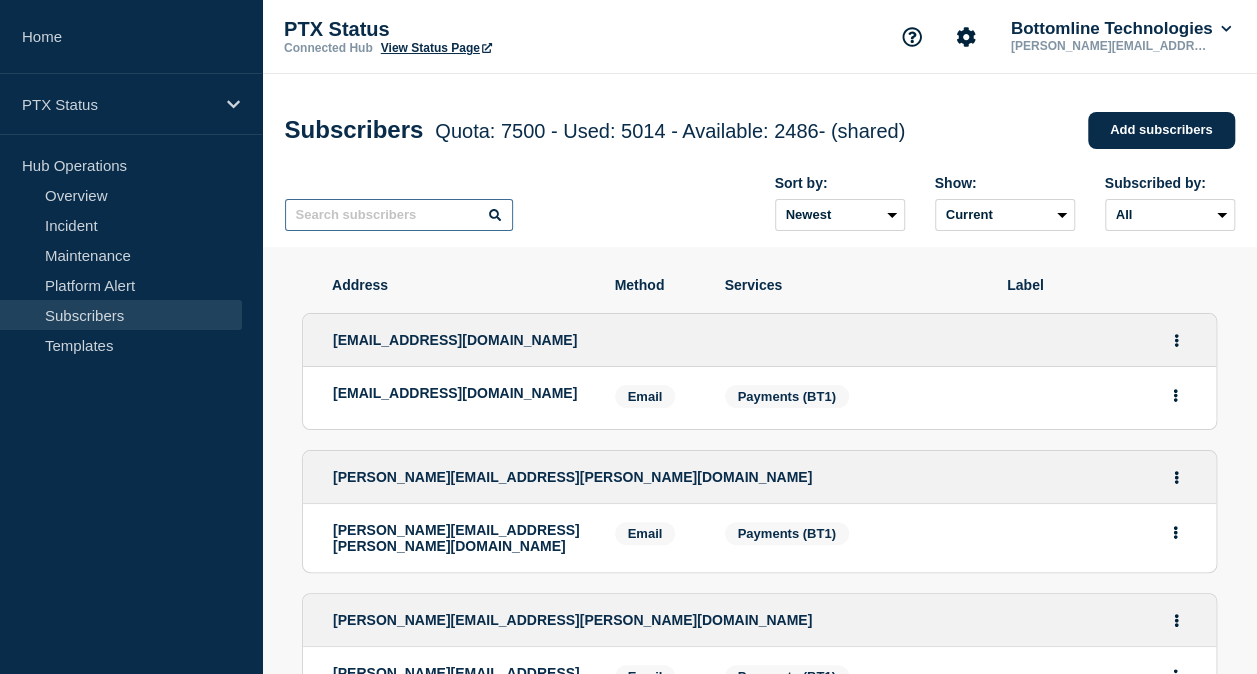click at bounding box center [399, 215] 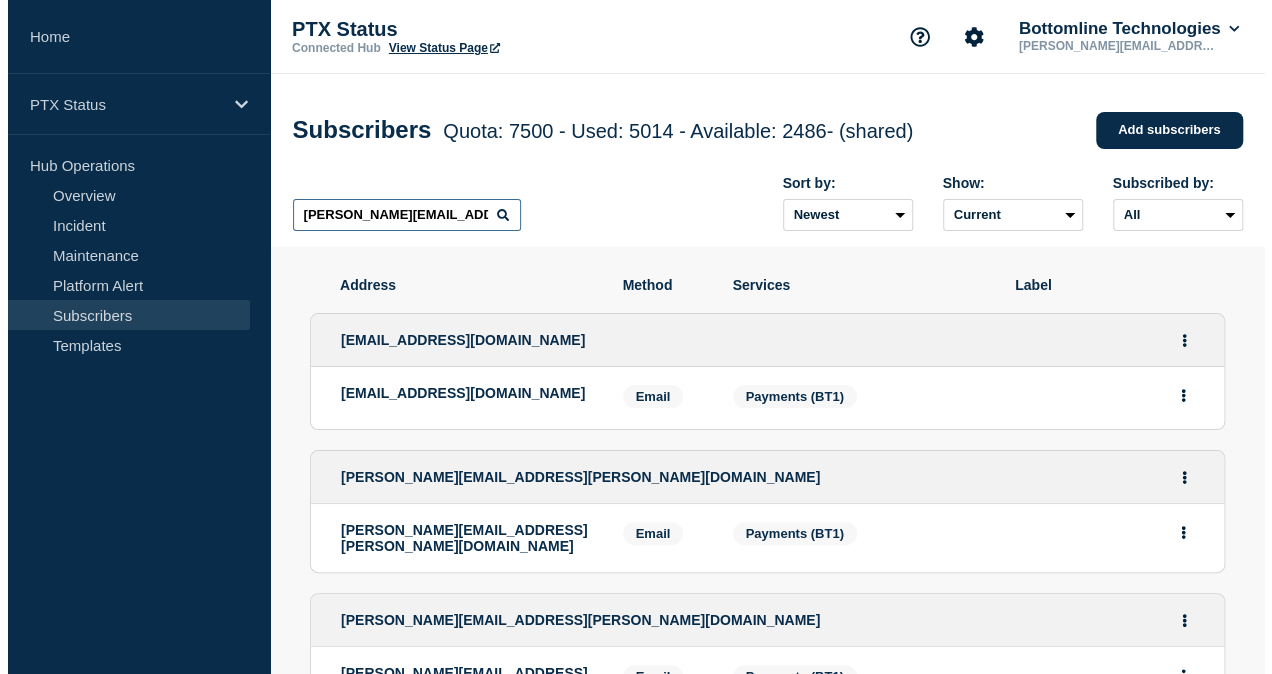 scroll, scrollTop: 0, scrollLeft: 26, axis: horizontal 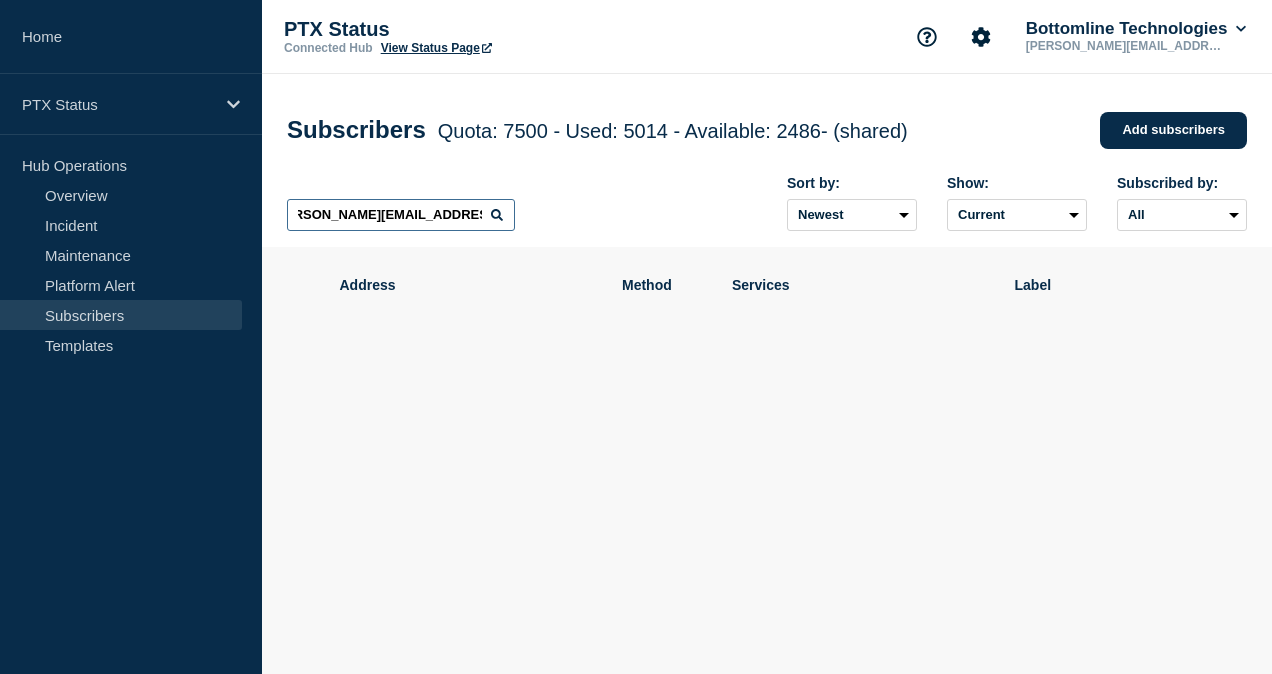 type on "[PERSON_NAME][EMAIL_ADDRESS][PERSON_NAME][DOMAIN_NAME]" 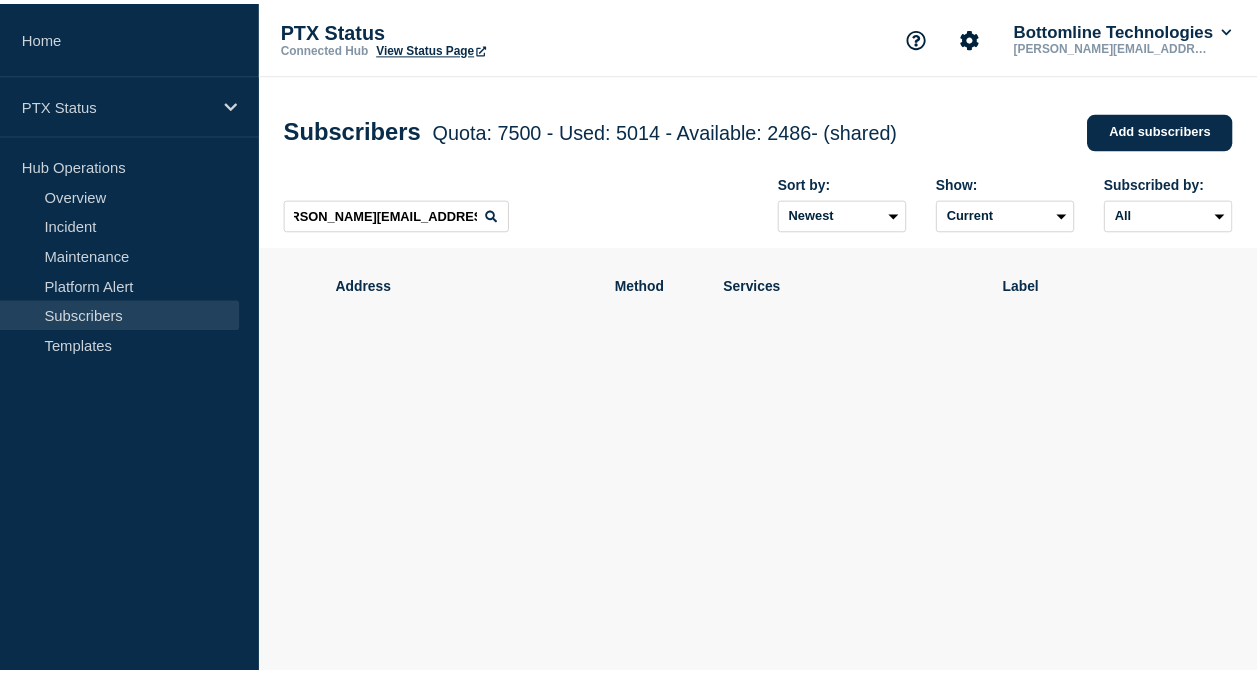 scroll, scrollTop: 0, scrollLeft: 0, axis: both 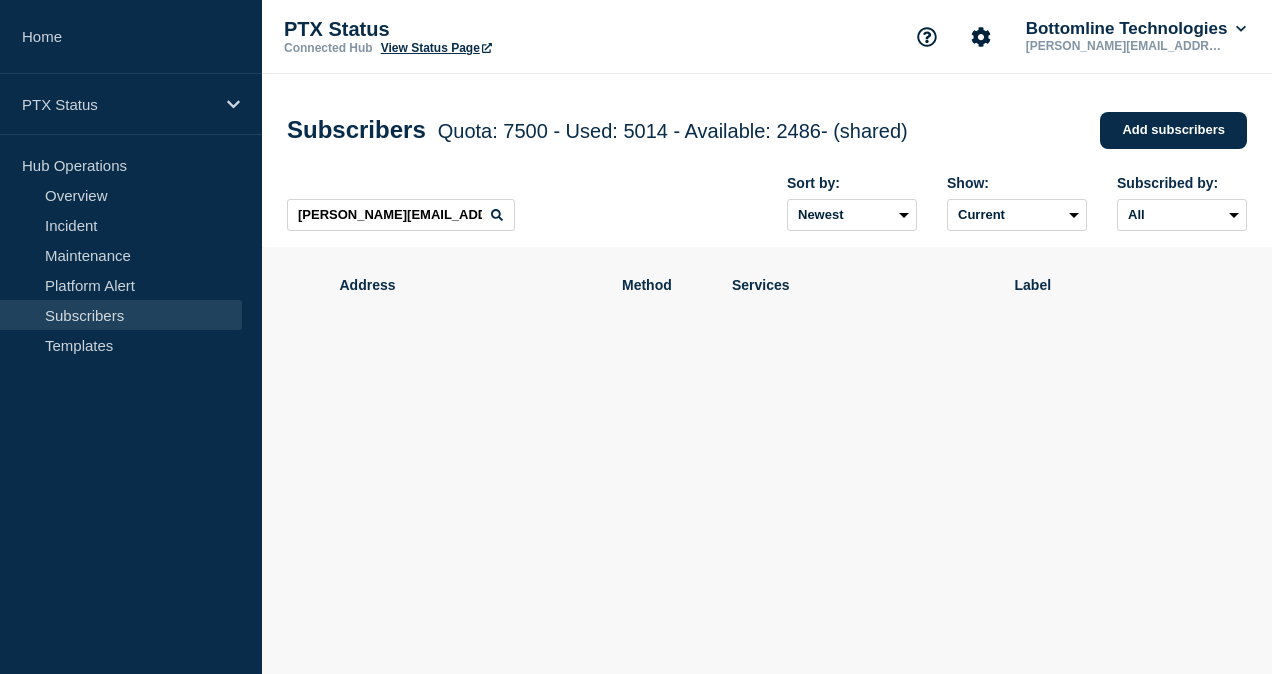 click 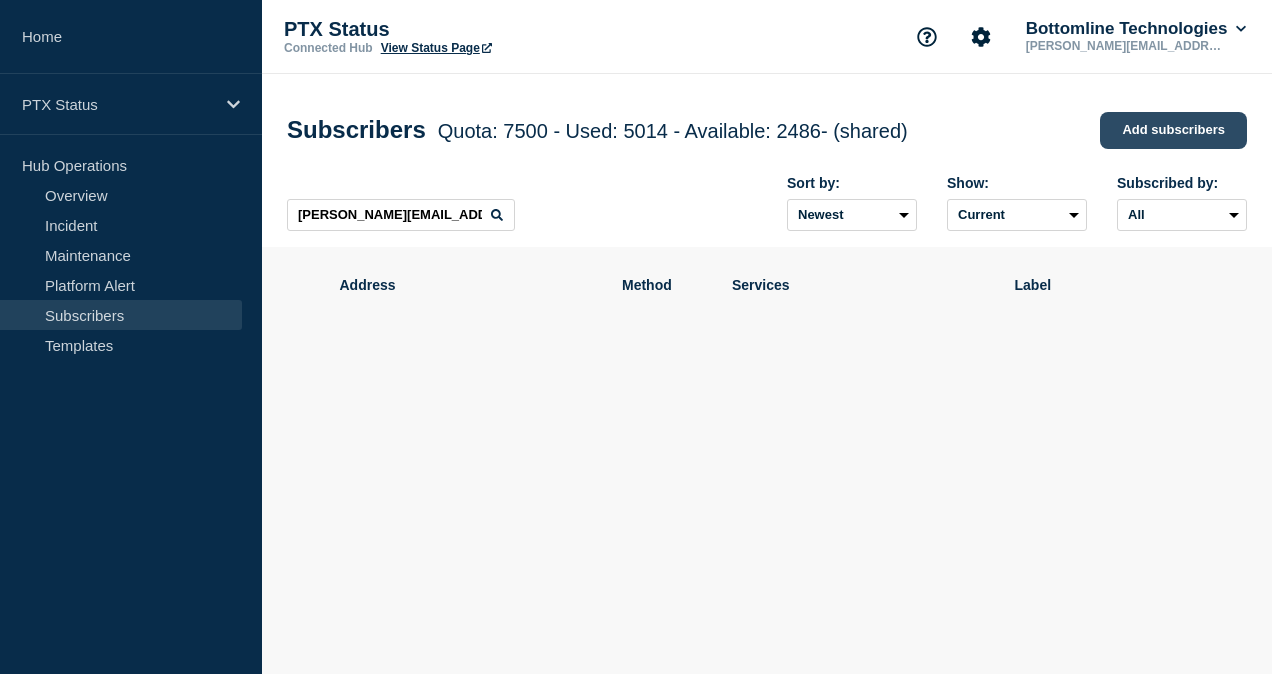 click on "Add subscribers" at bounding box center (1173, 130) 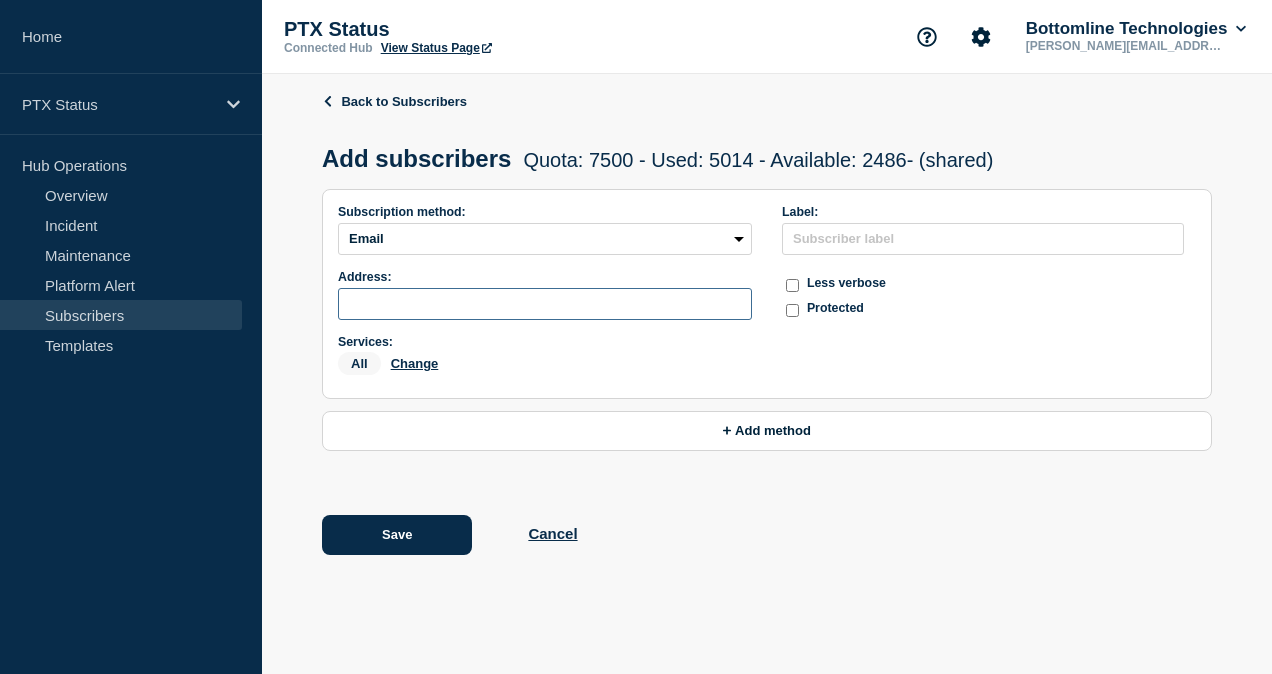 click at bounding box center [545, 304] 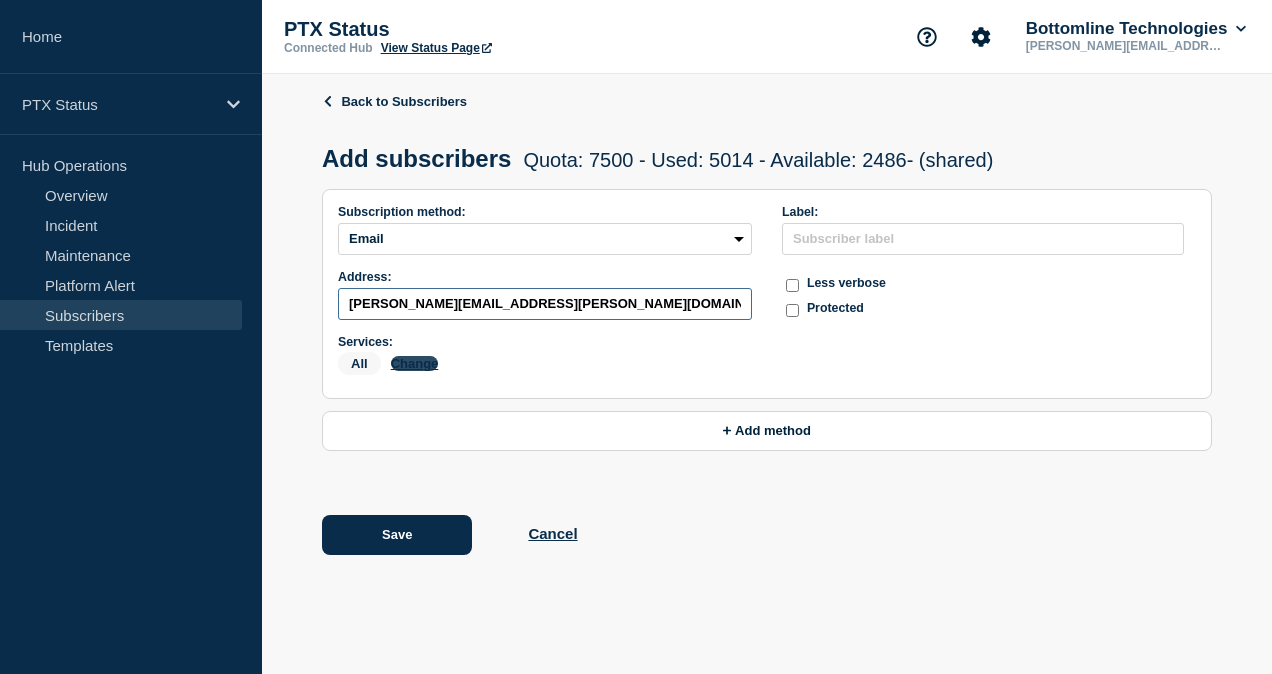 type on "[PERSON_NAME][EMAIL_ADDRESS][PERSON_NAME][DOMAIN_NAME]" 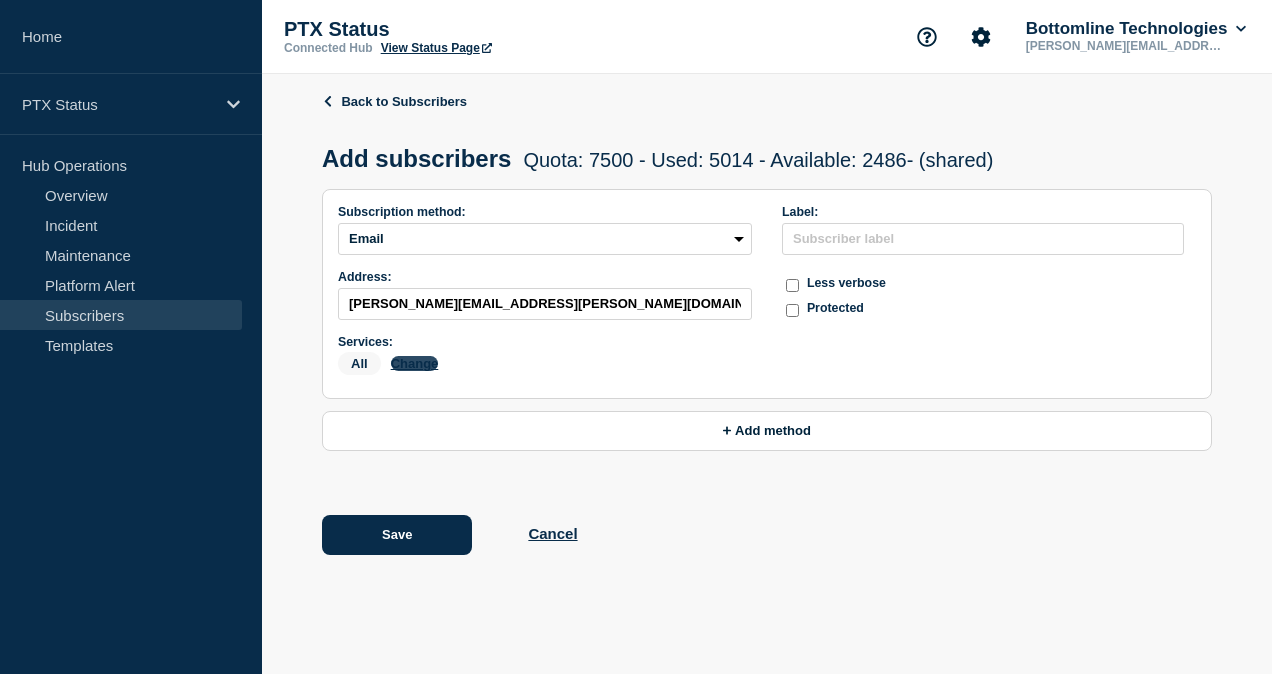 click on "Change" at bounding box center [415, 363] 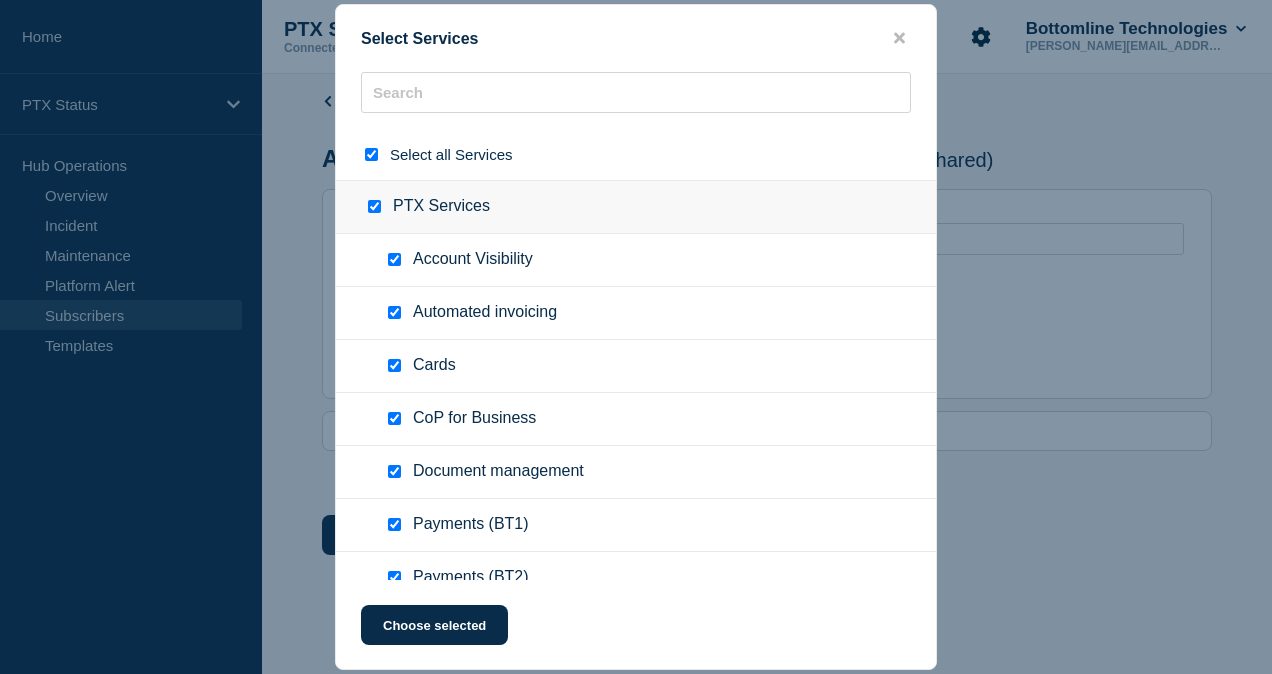 click at bounding box center (375, 154) 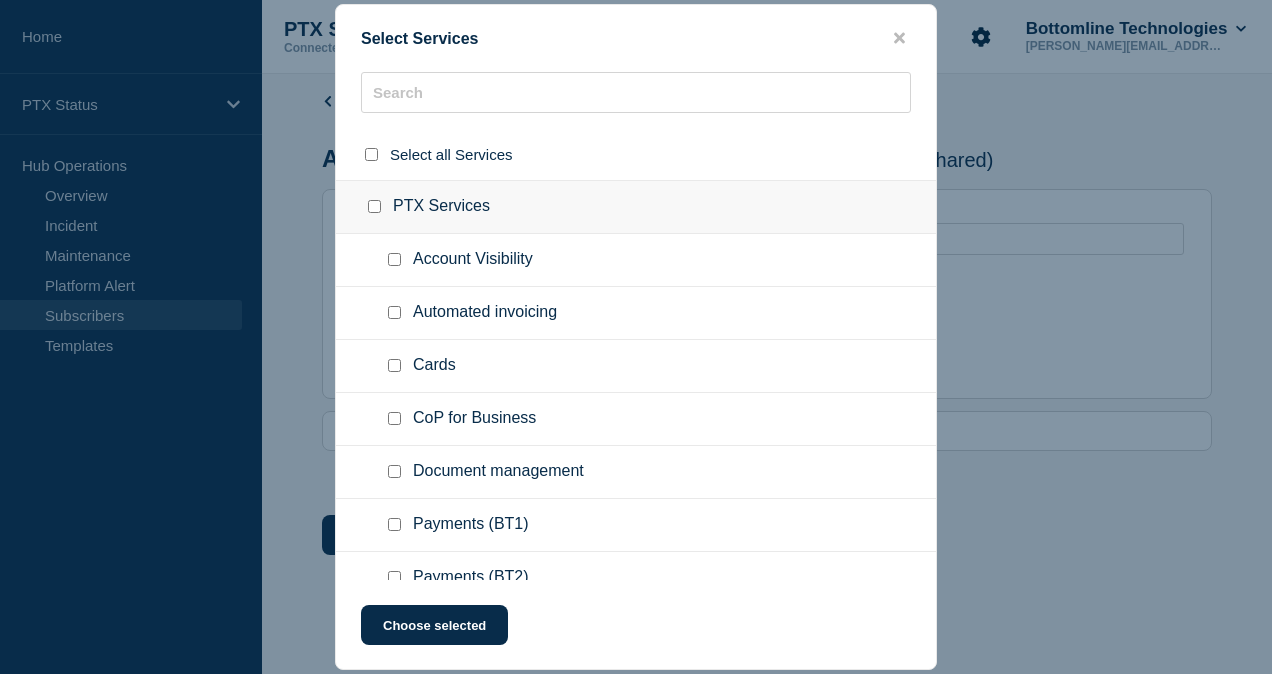 checkbox on "false" 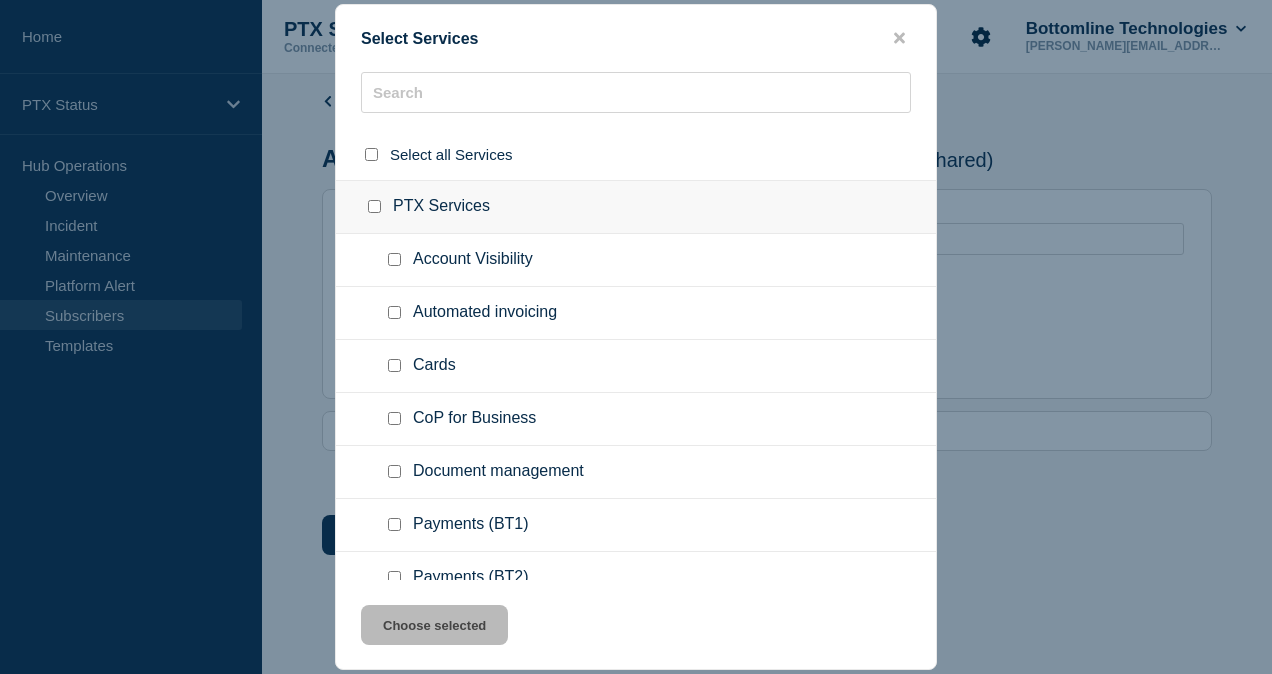 click at bounding box center [394, 524] 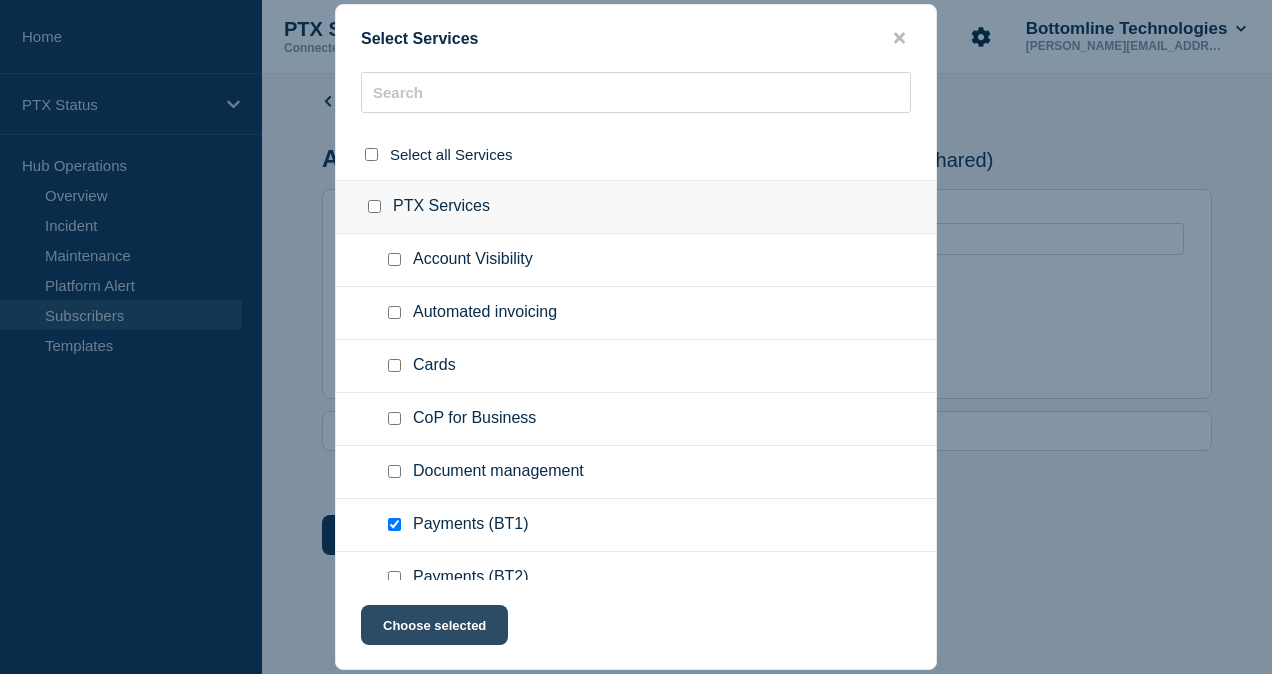 click on "Choose selected" 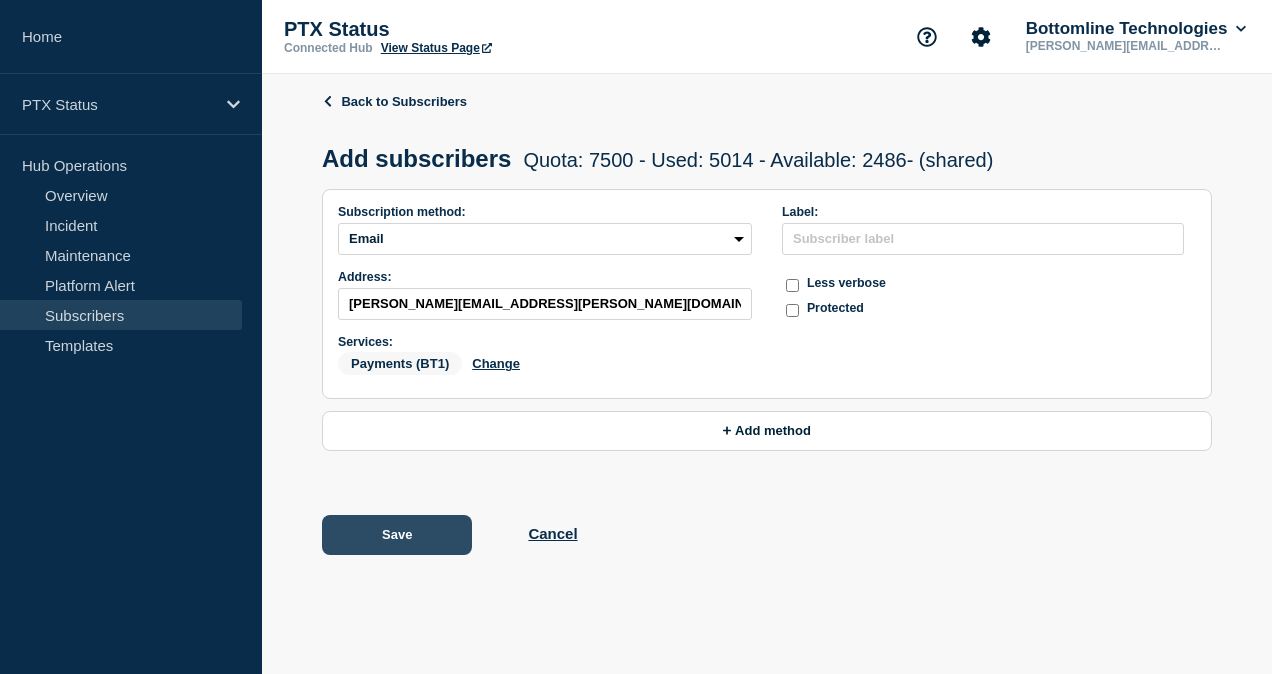 click on "Save" 